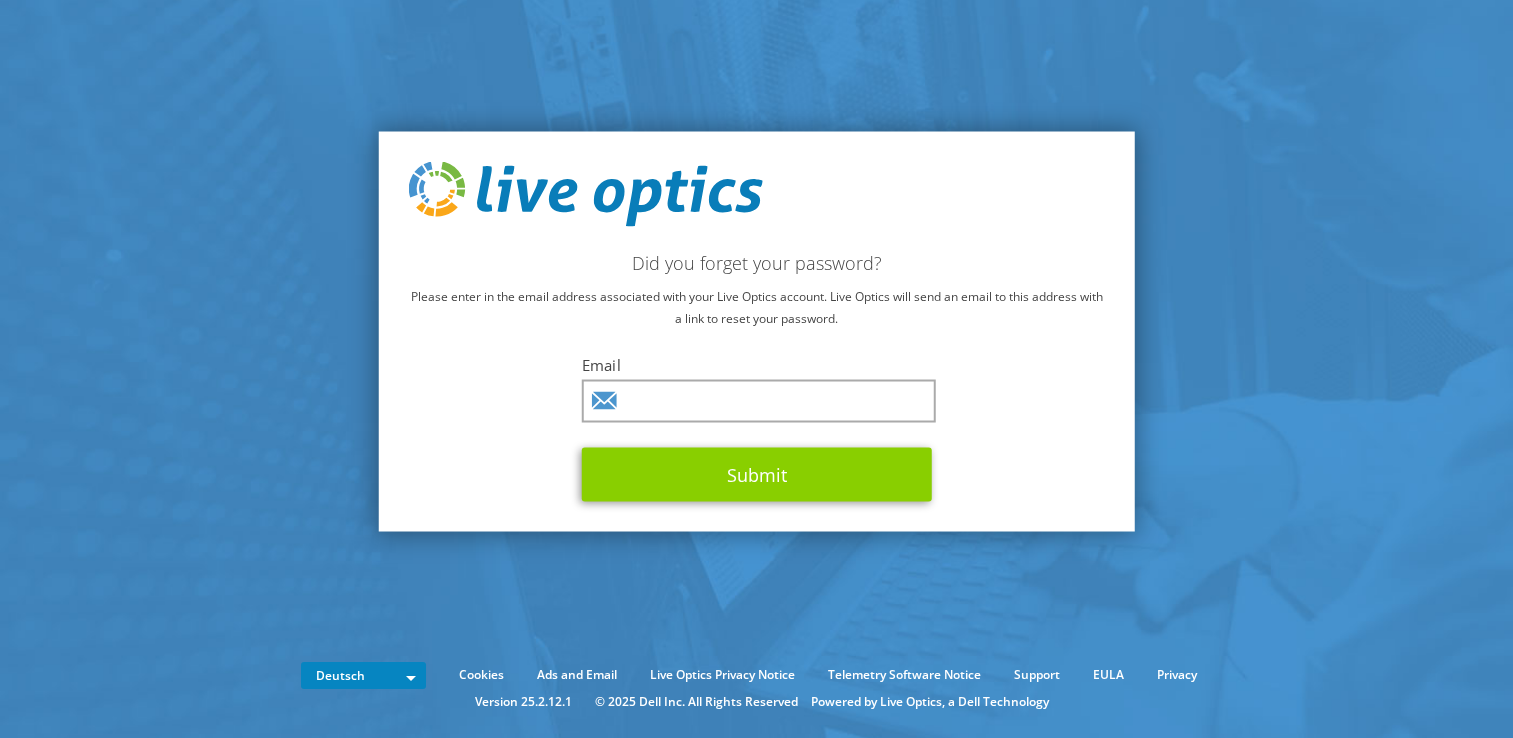 scroll, scrollTop: 0, scrollLeft: 0, axis: both 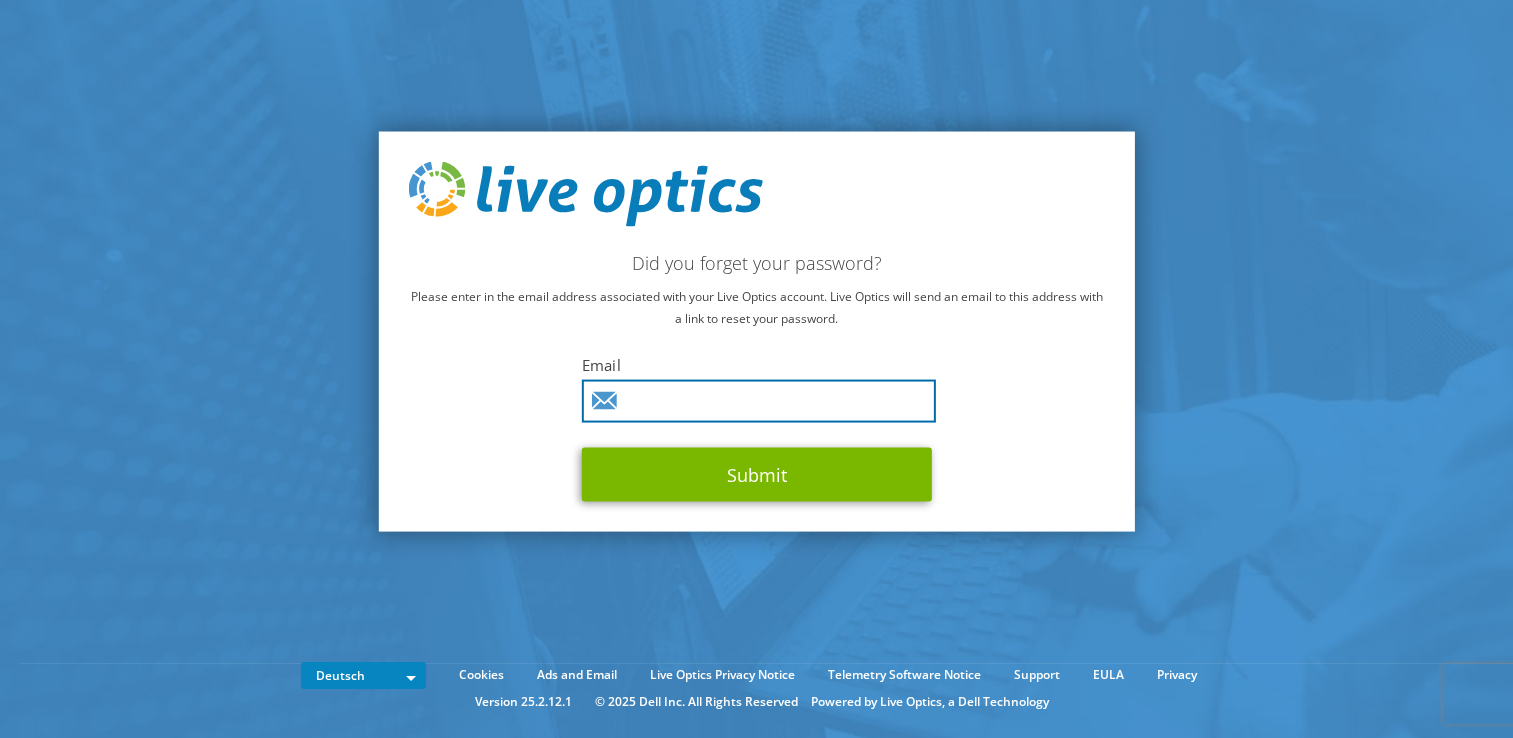click at bounding box center [759, 401] 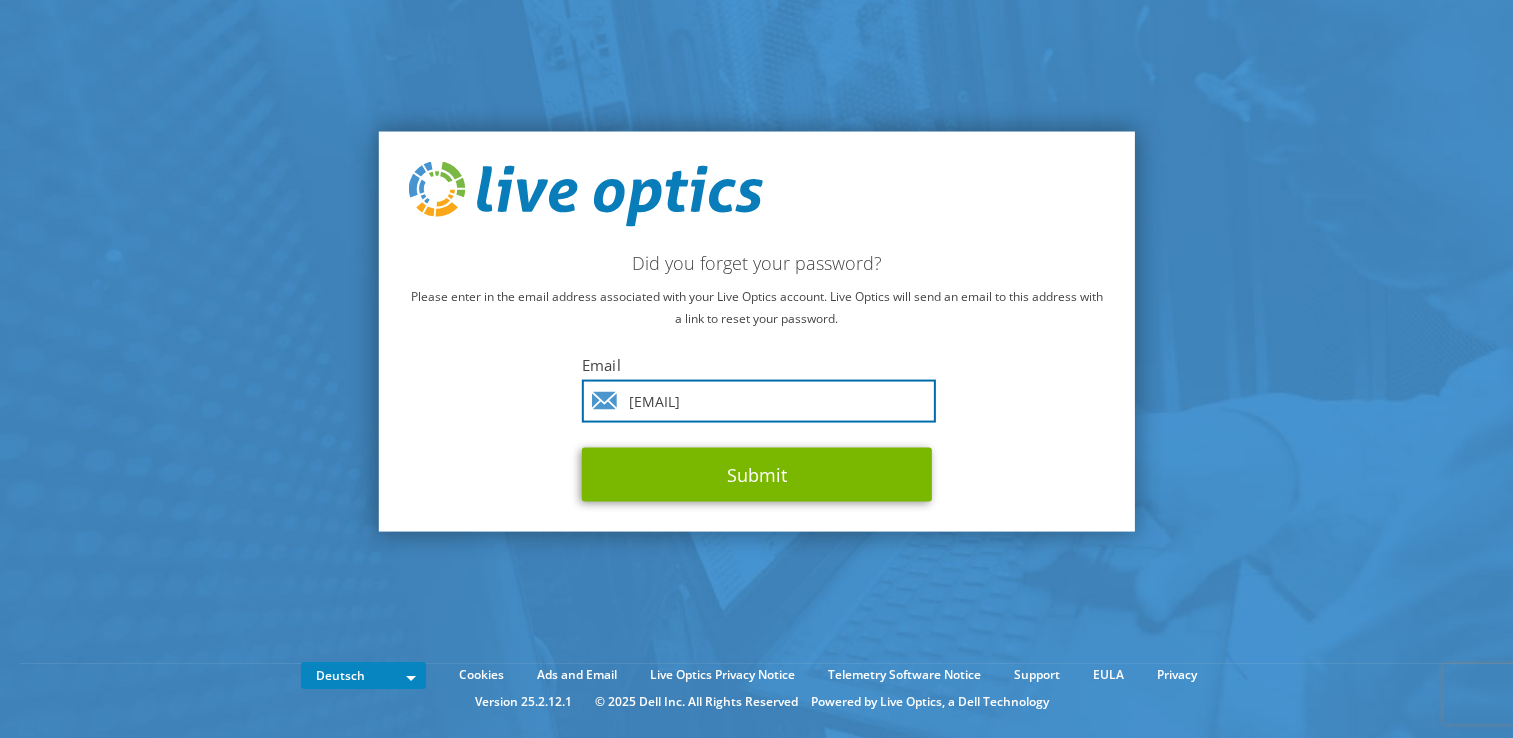 type on "daniel.sydekum@atos.net" 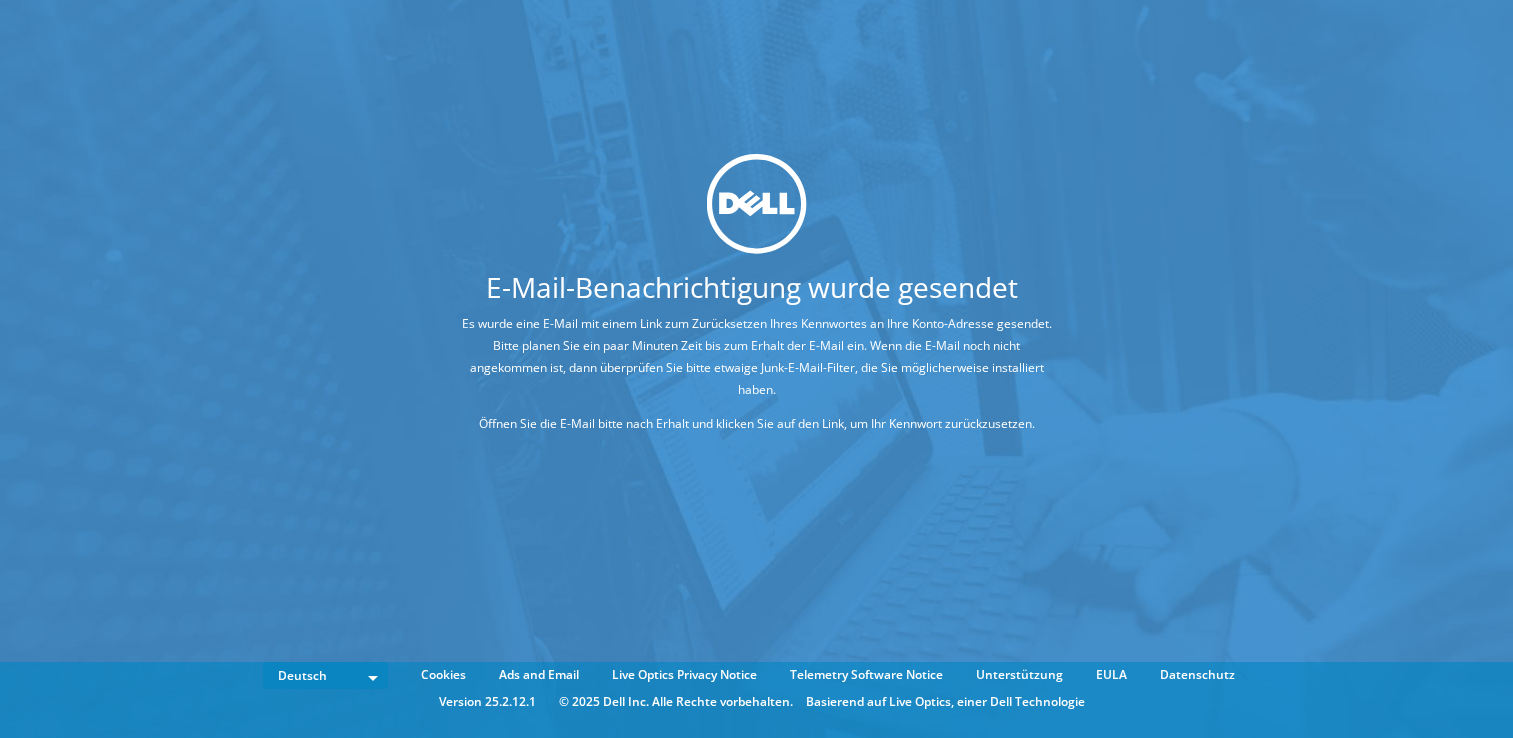 scroll, scrollTop: 0, scrollLeft: 0, axis: both 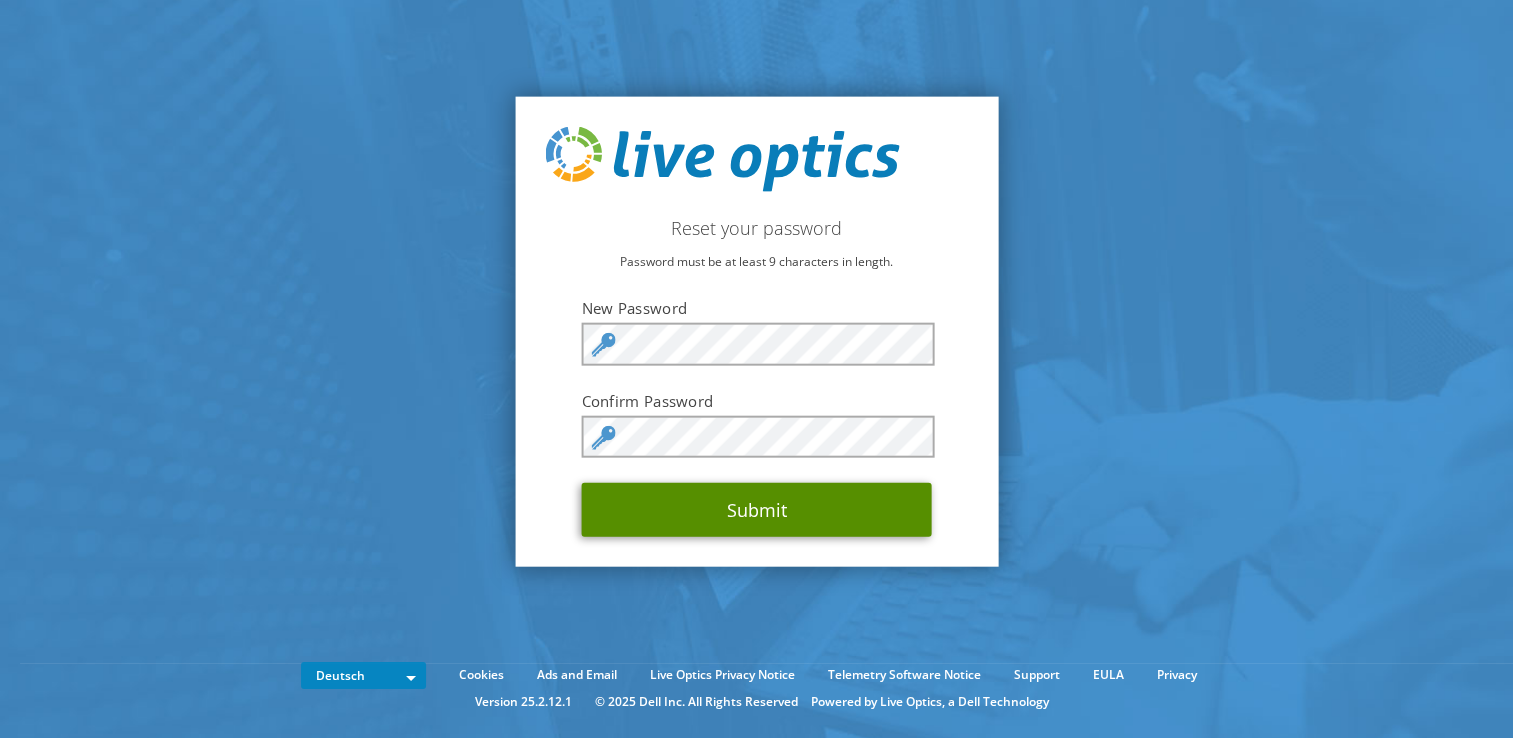 click on "Submit" at bounding box center [757, 510] 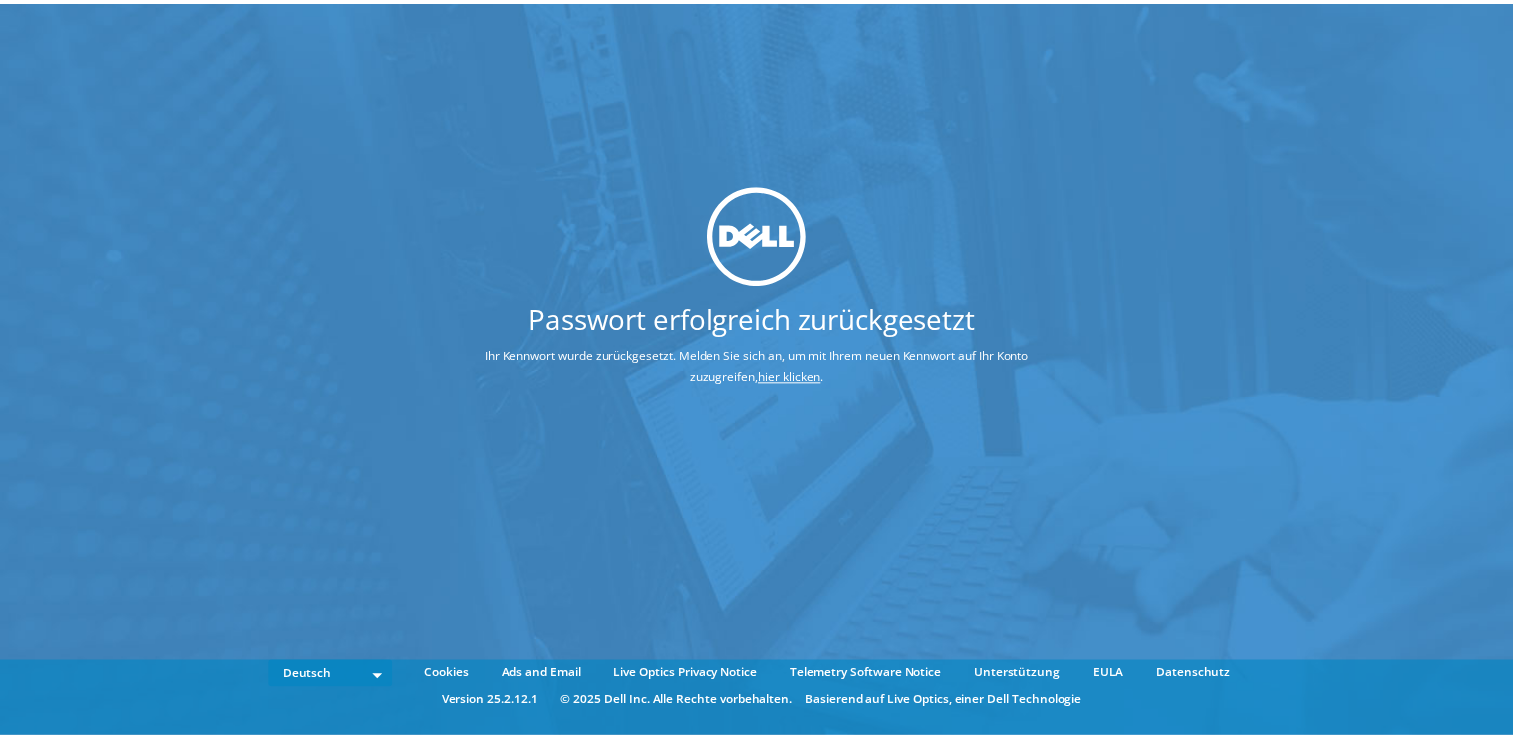scroll, scrollTop: 0, scrollLeft: 0, axis: both 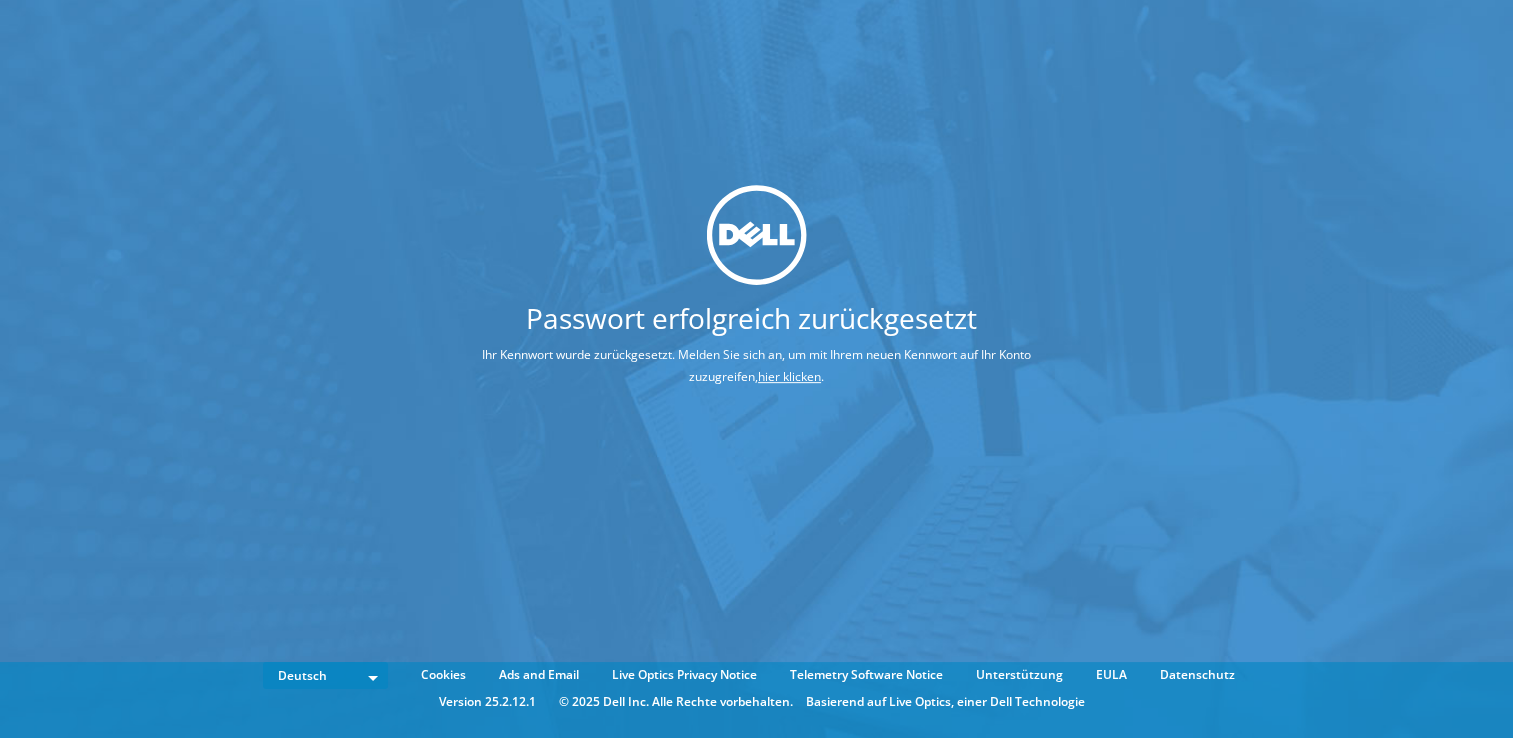 click on "hier klicken" at bounding box center [789, 376] 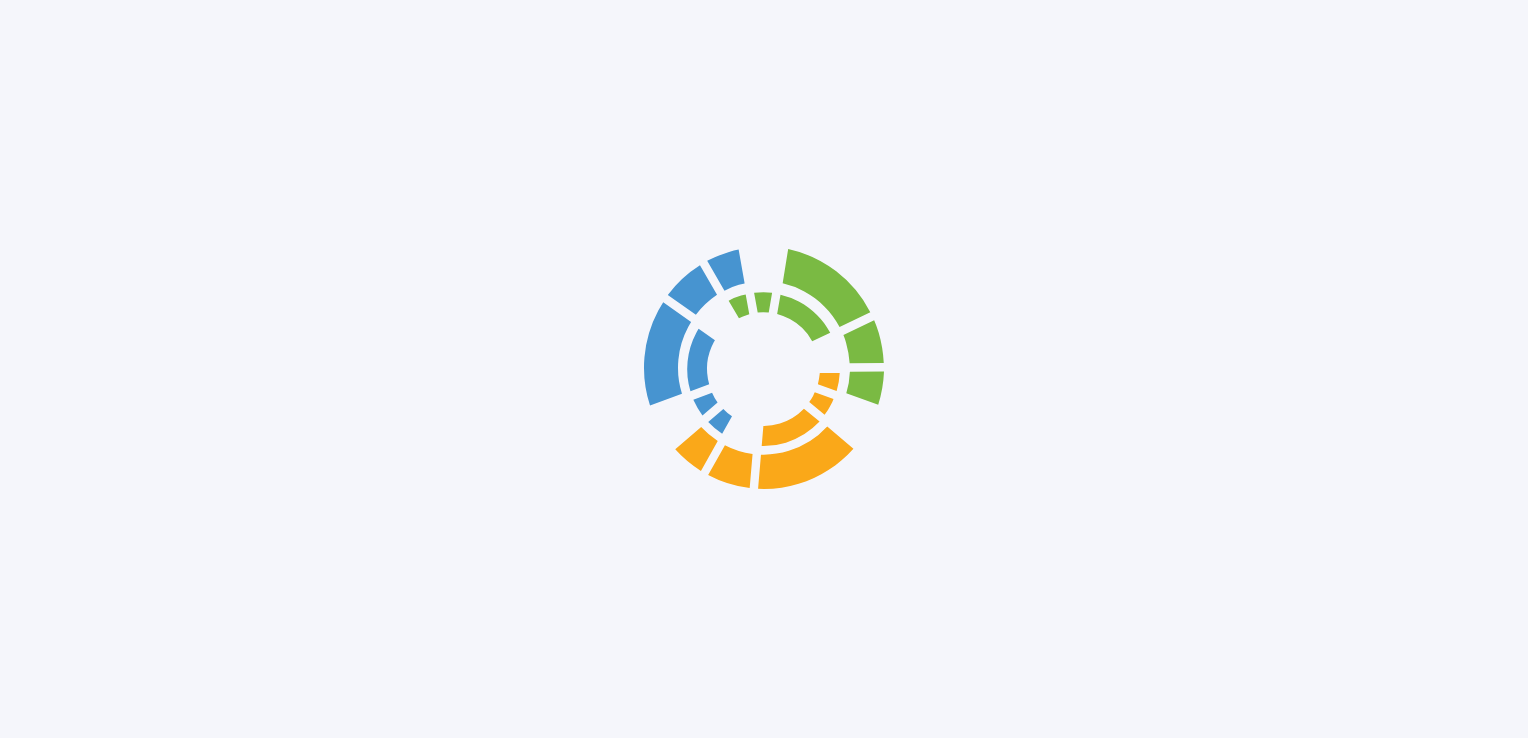 scroll, scrollTop: 0, scrollLeft: 0, axis: both 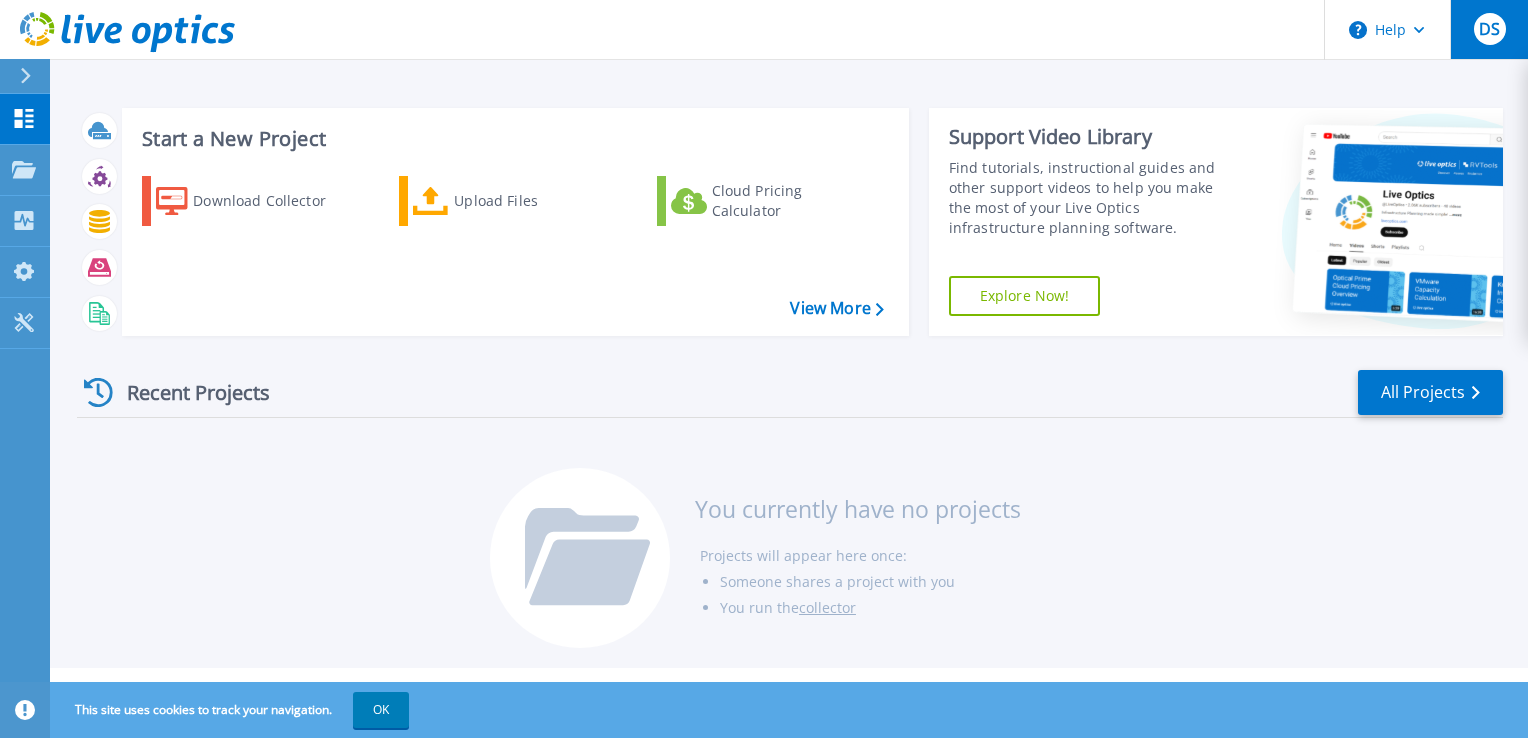 click on "DS" at bounding box center (1489, 29) 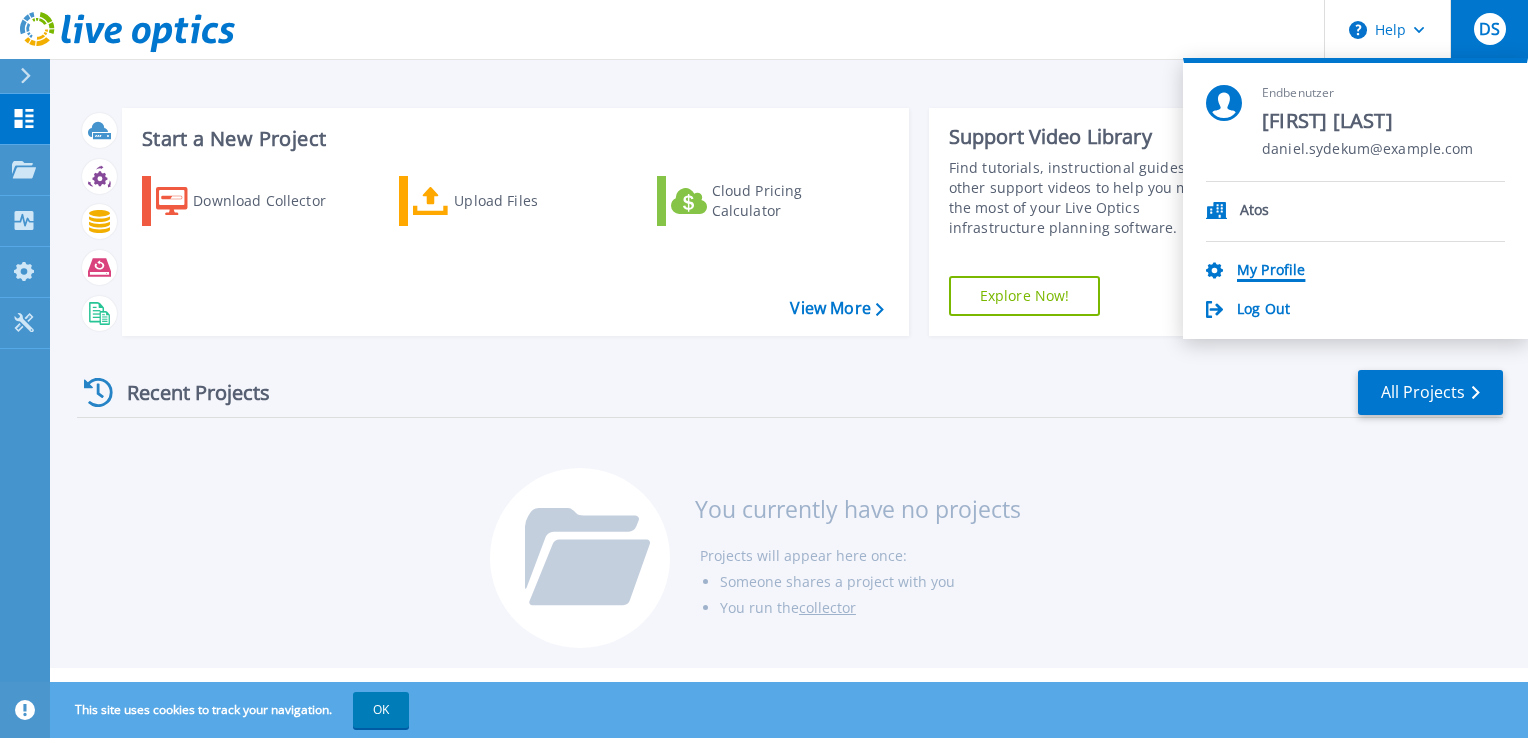 click on "My Profile" at bounding box center [1271, 271] 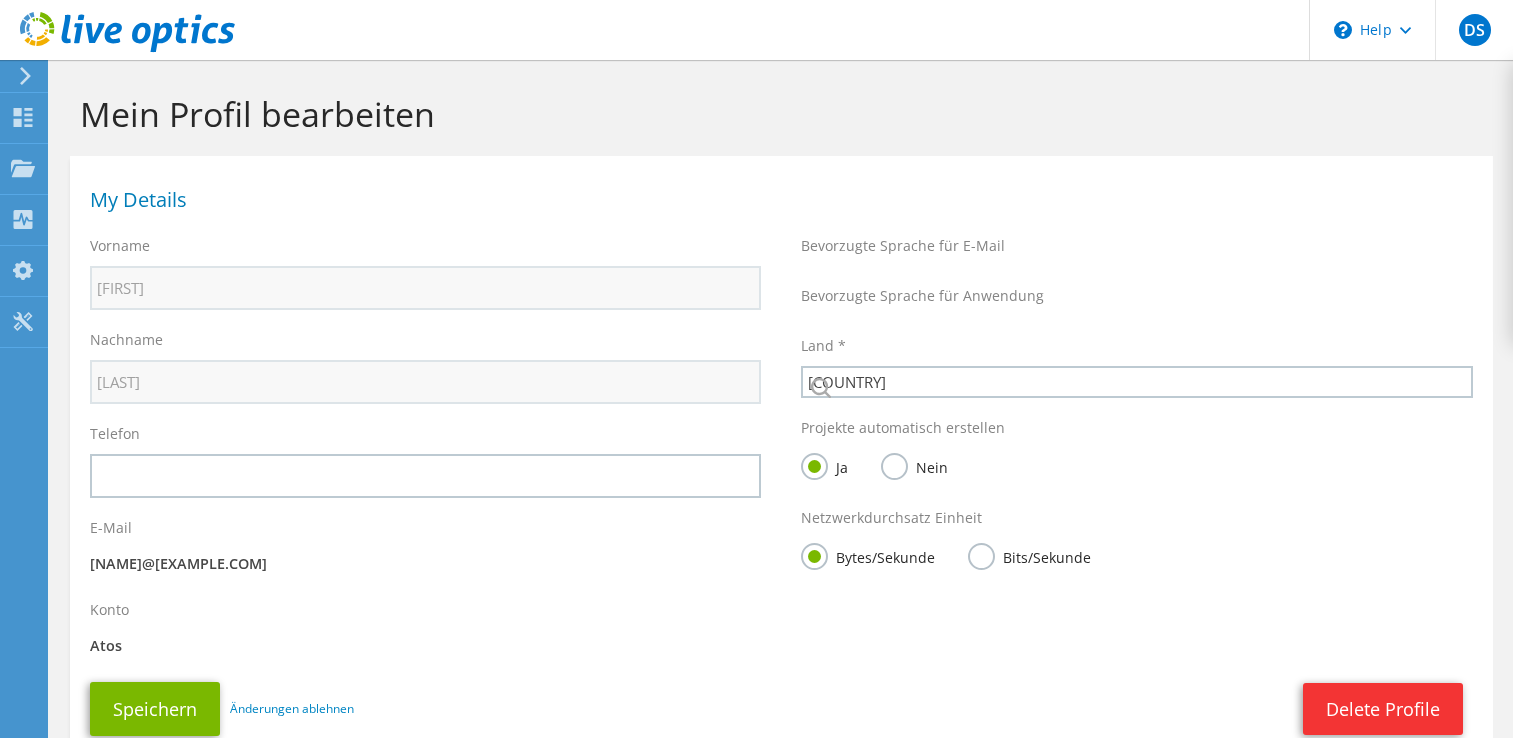 select on "56" 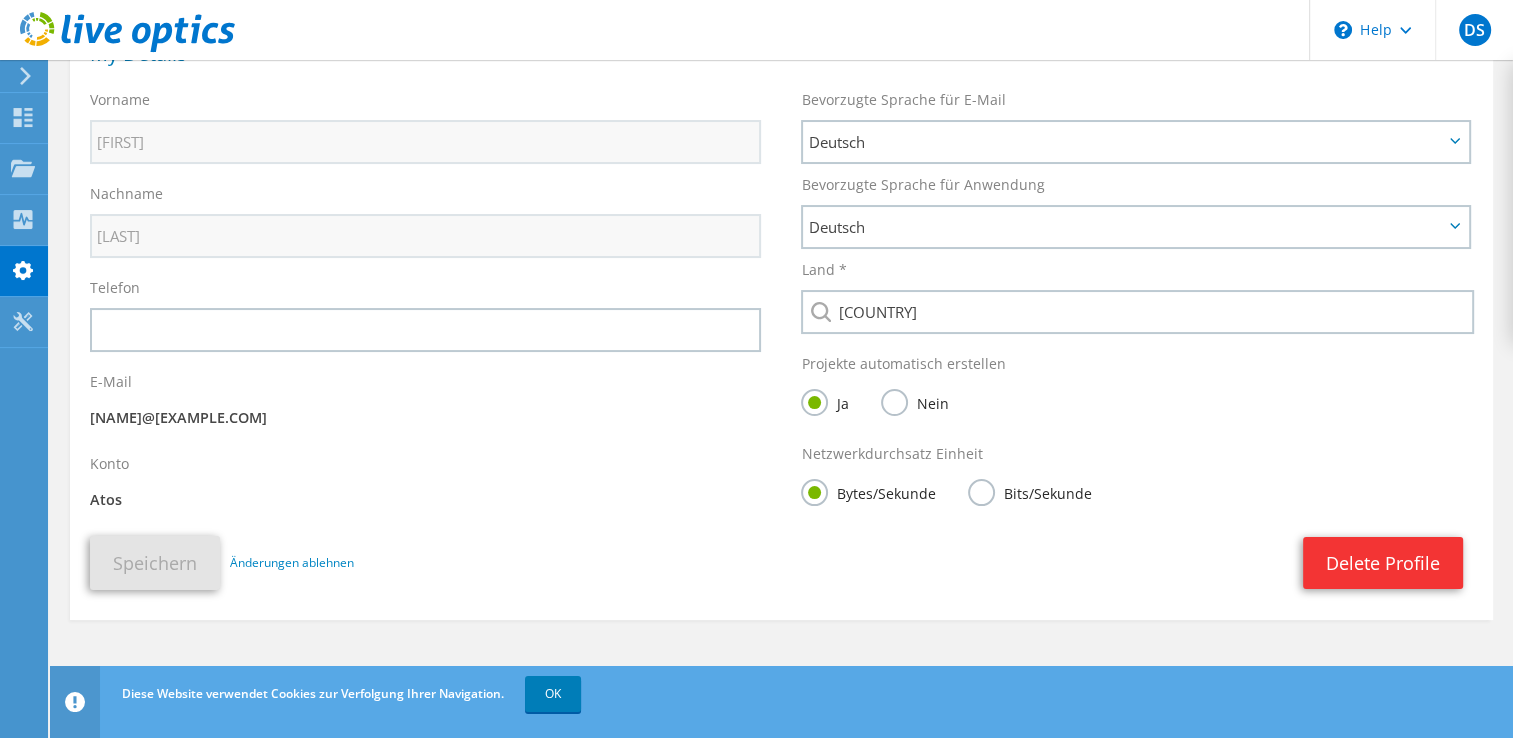 scroll, scrollTop: 0, scrollLeft: 0, axis: both 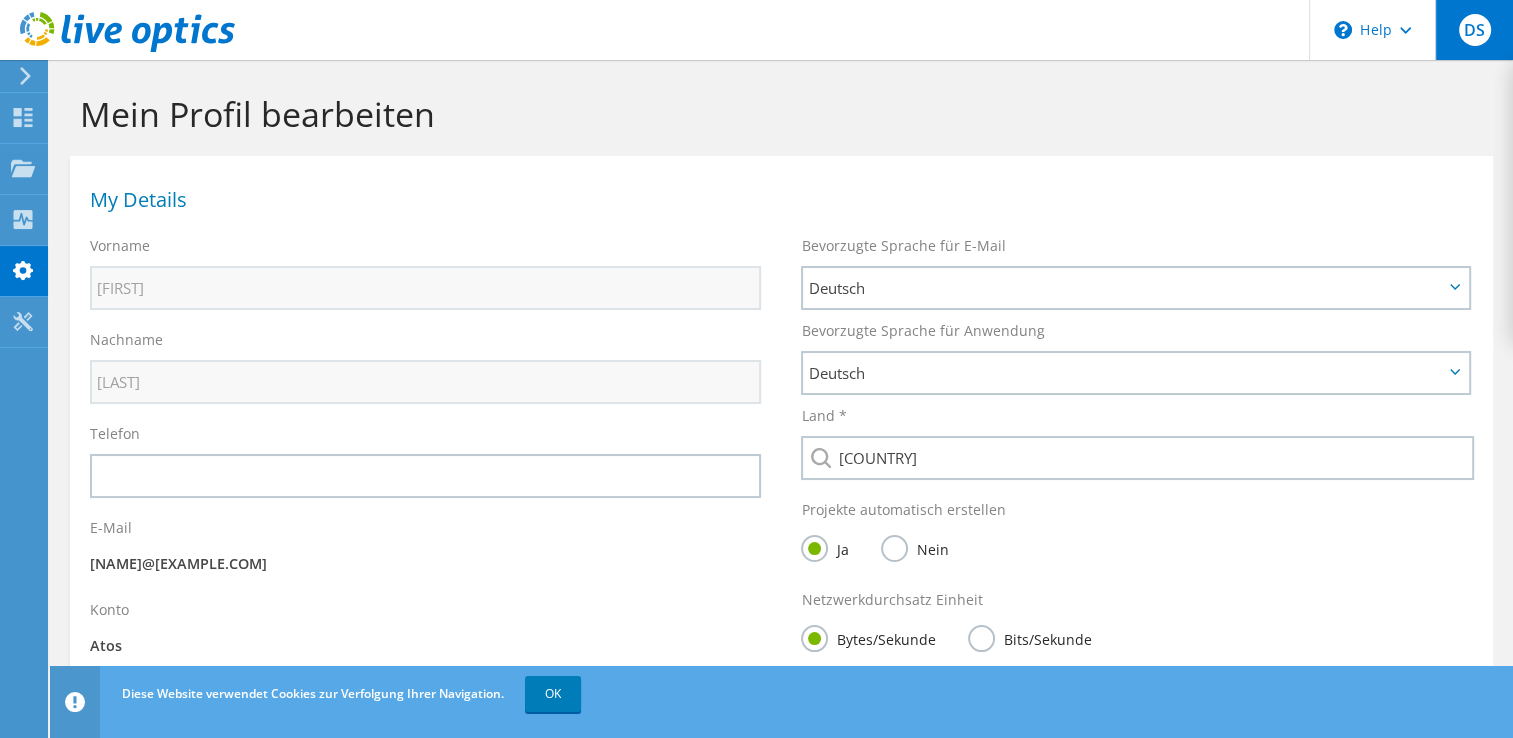 click on "DS" at bounding box center [1475, 30] 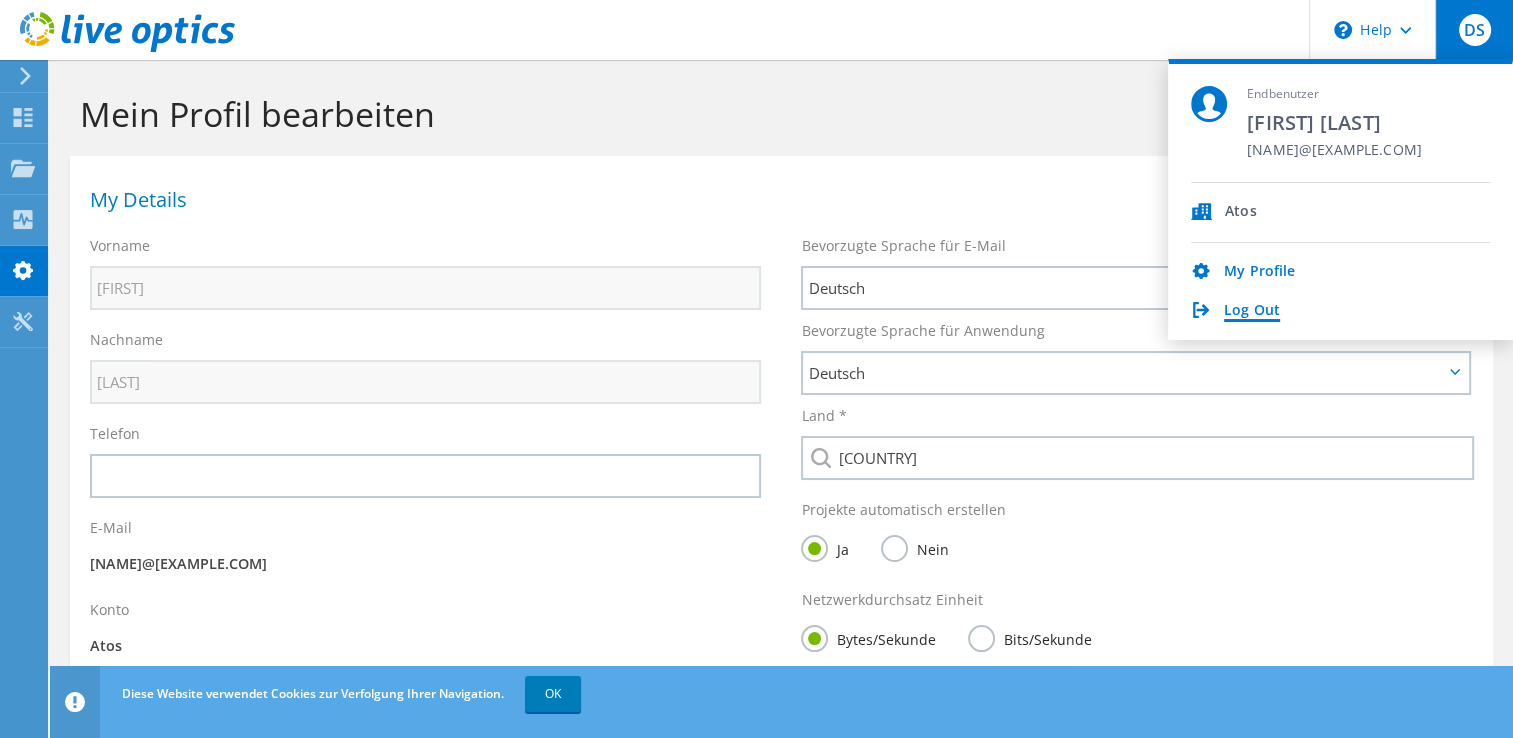 click on "Log Out" at bounding box center [1252, 311] 